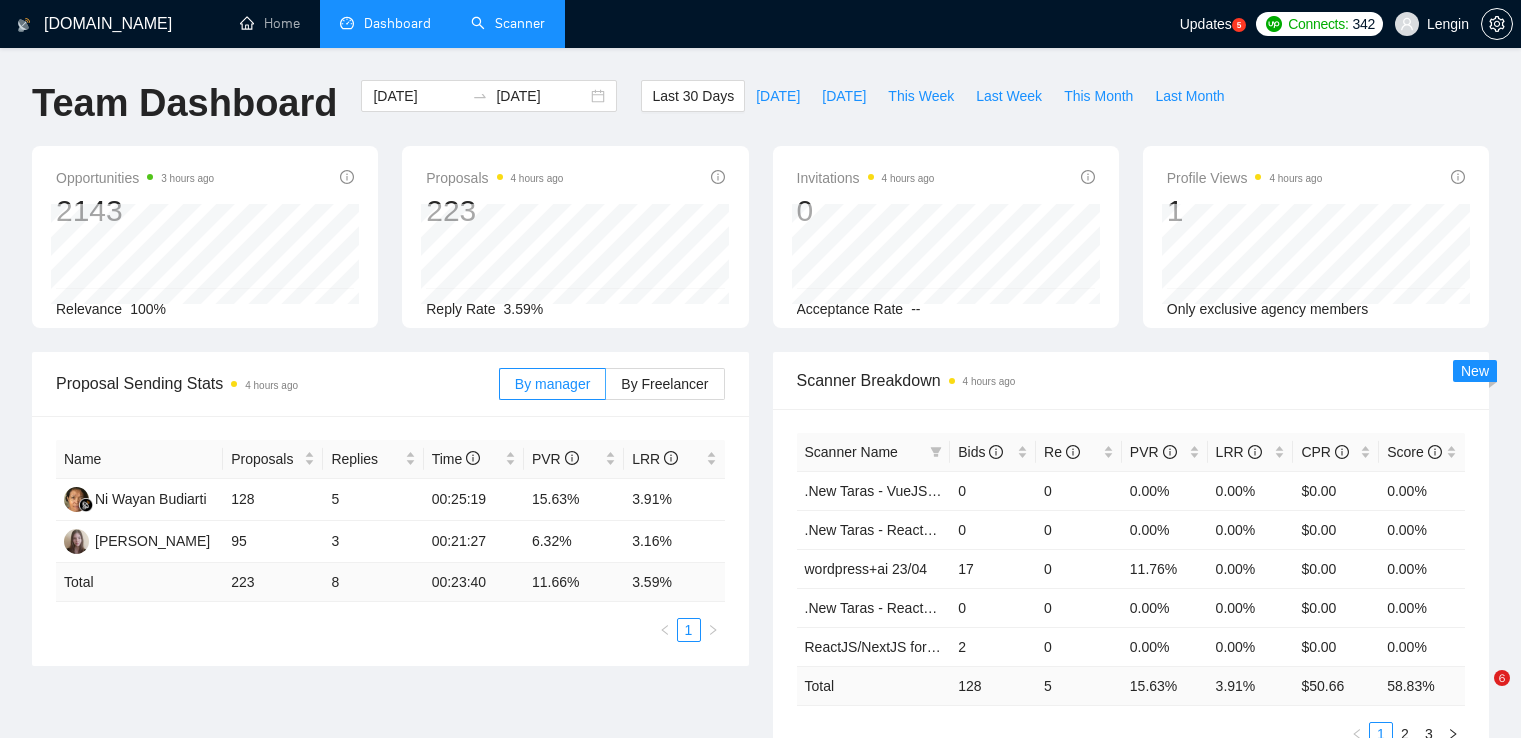 scroll, scrollTop: 0, scrollLeft: 0, axis: both 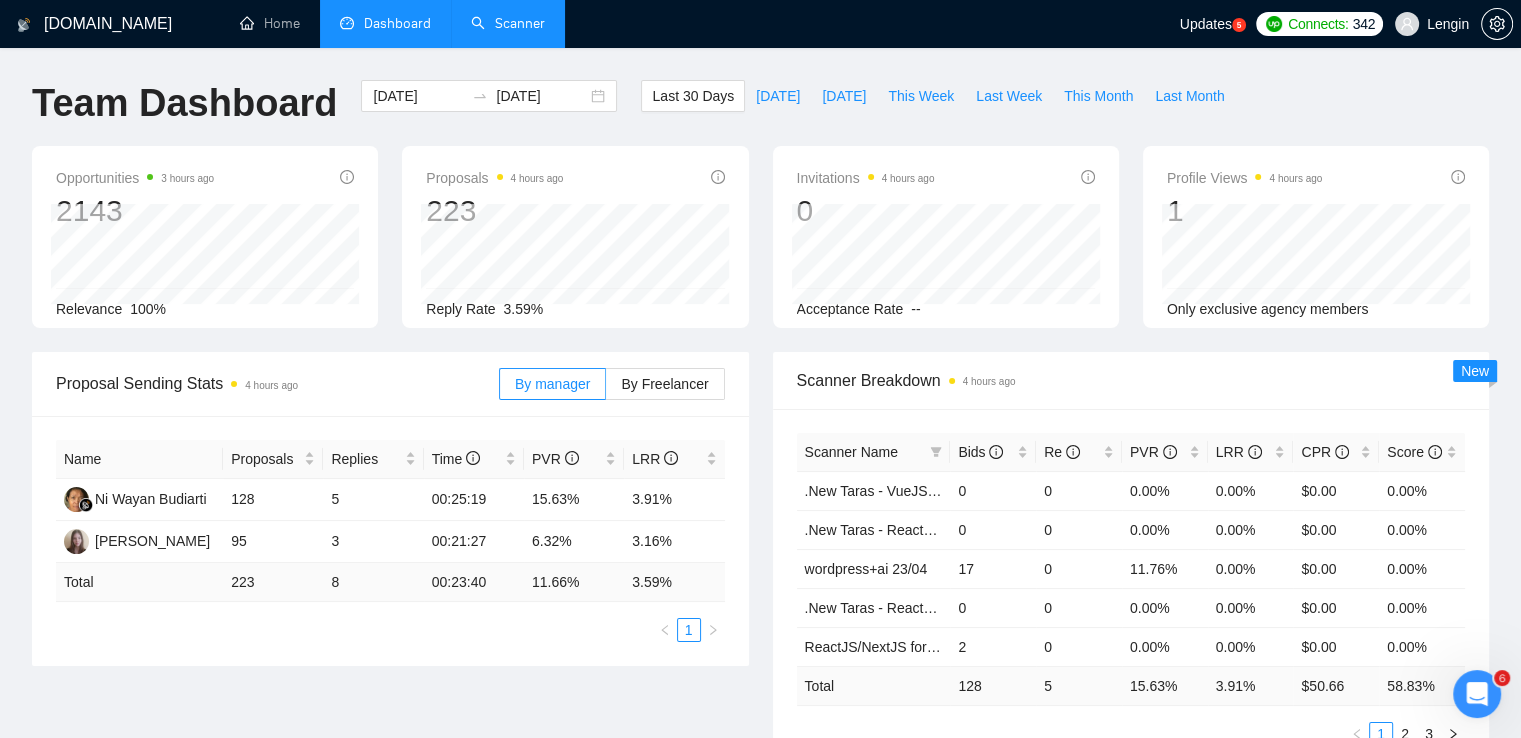 click on "Scanner" at bounding box center (508, 23) 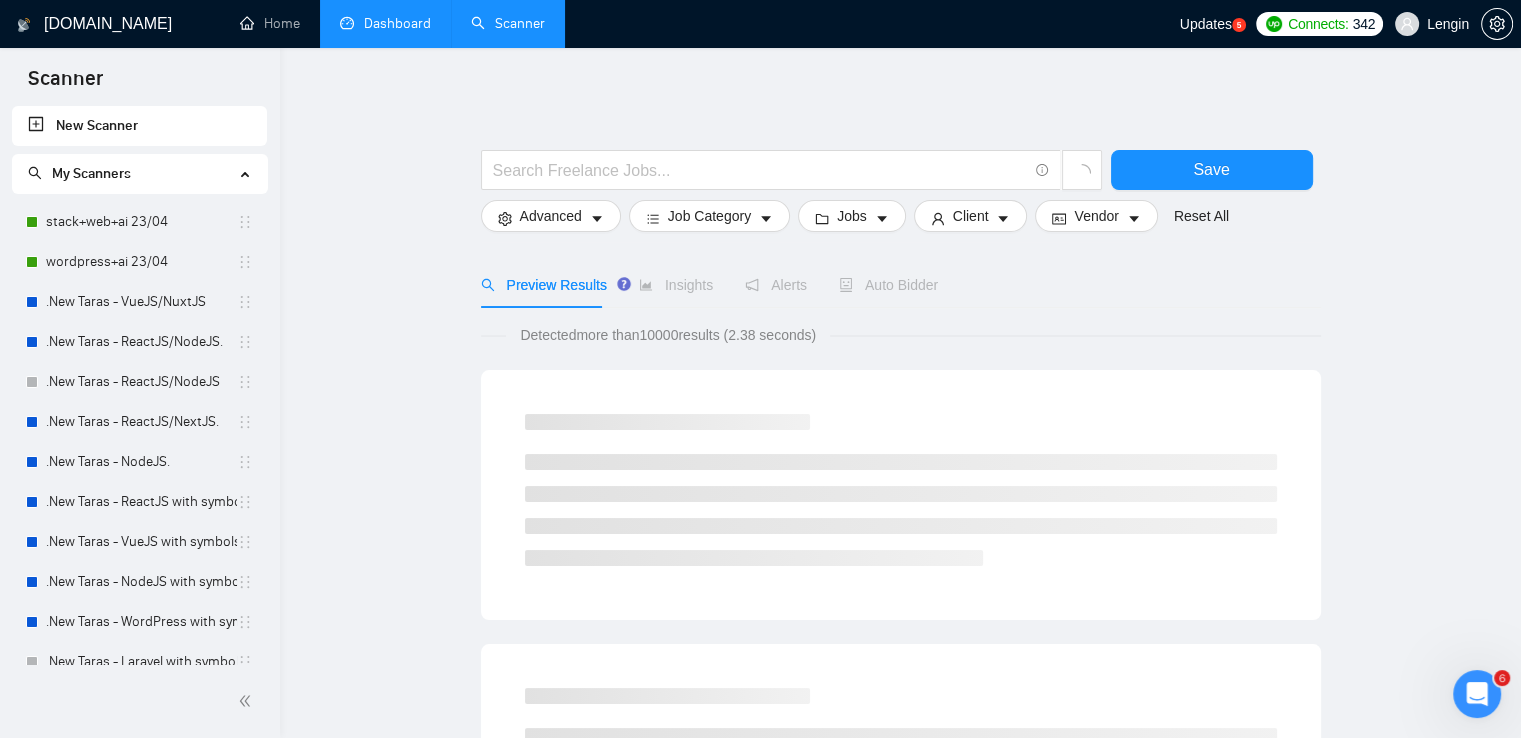 click on "Dashboard" at bounding box center (385, 23) 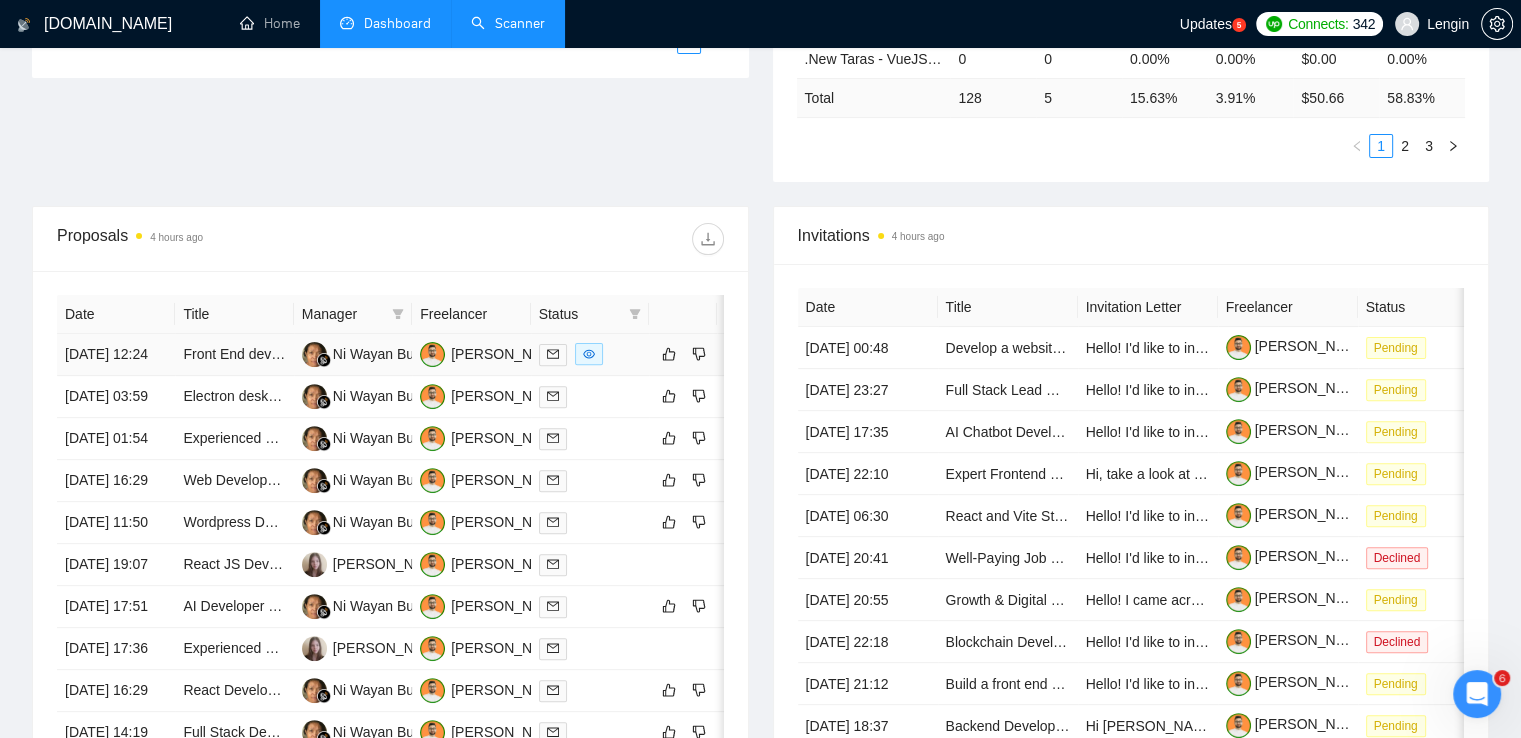 scroll, scrollTop: 0, scrollLeft: 0, axis: both 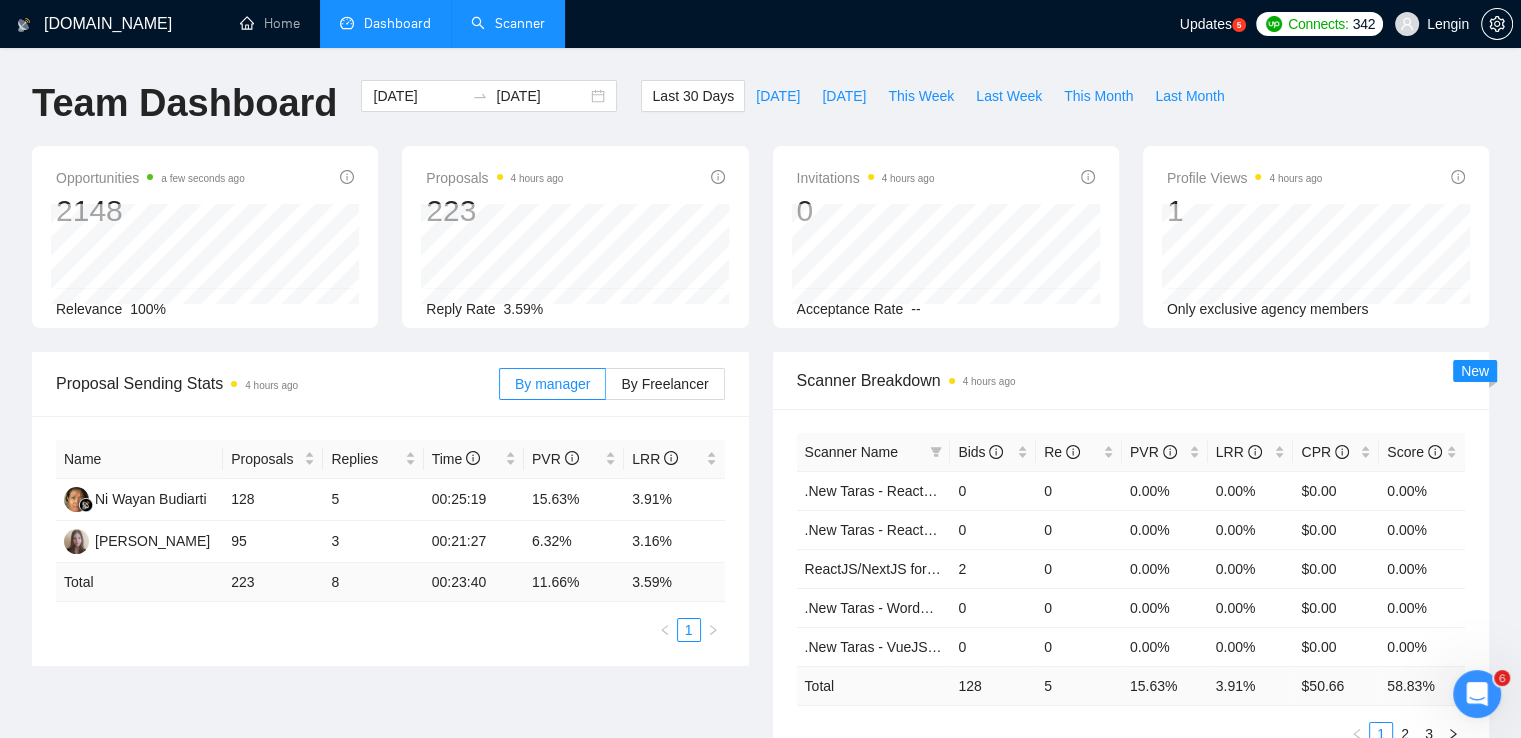 click on "Scanner" at bounding box center (508, 23) 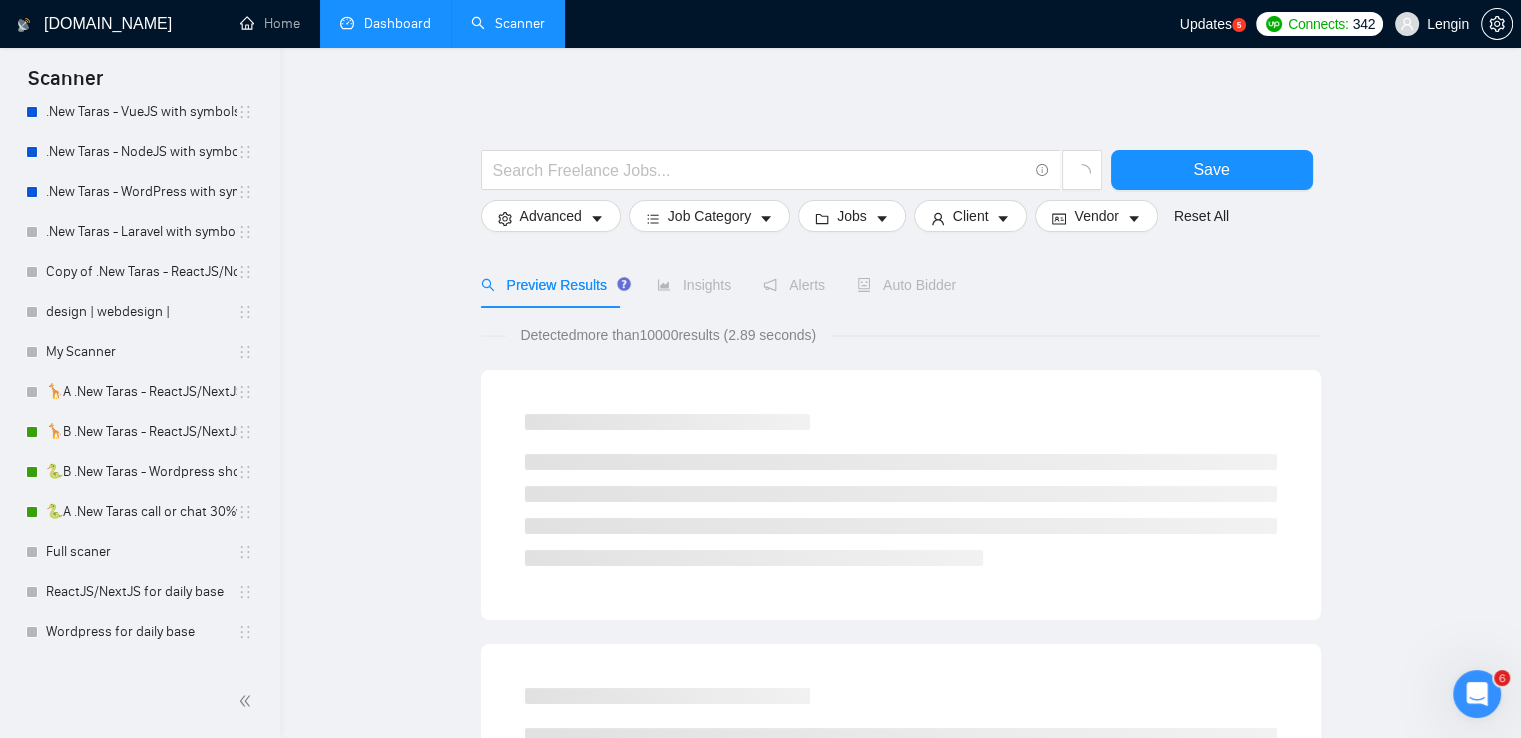 scroll, scrollTop: 432, scrollLeft: 0, axis: vertical 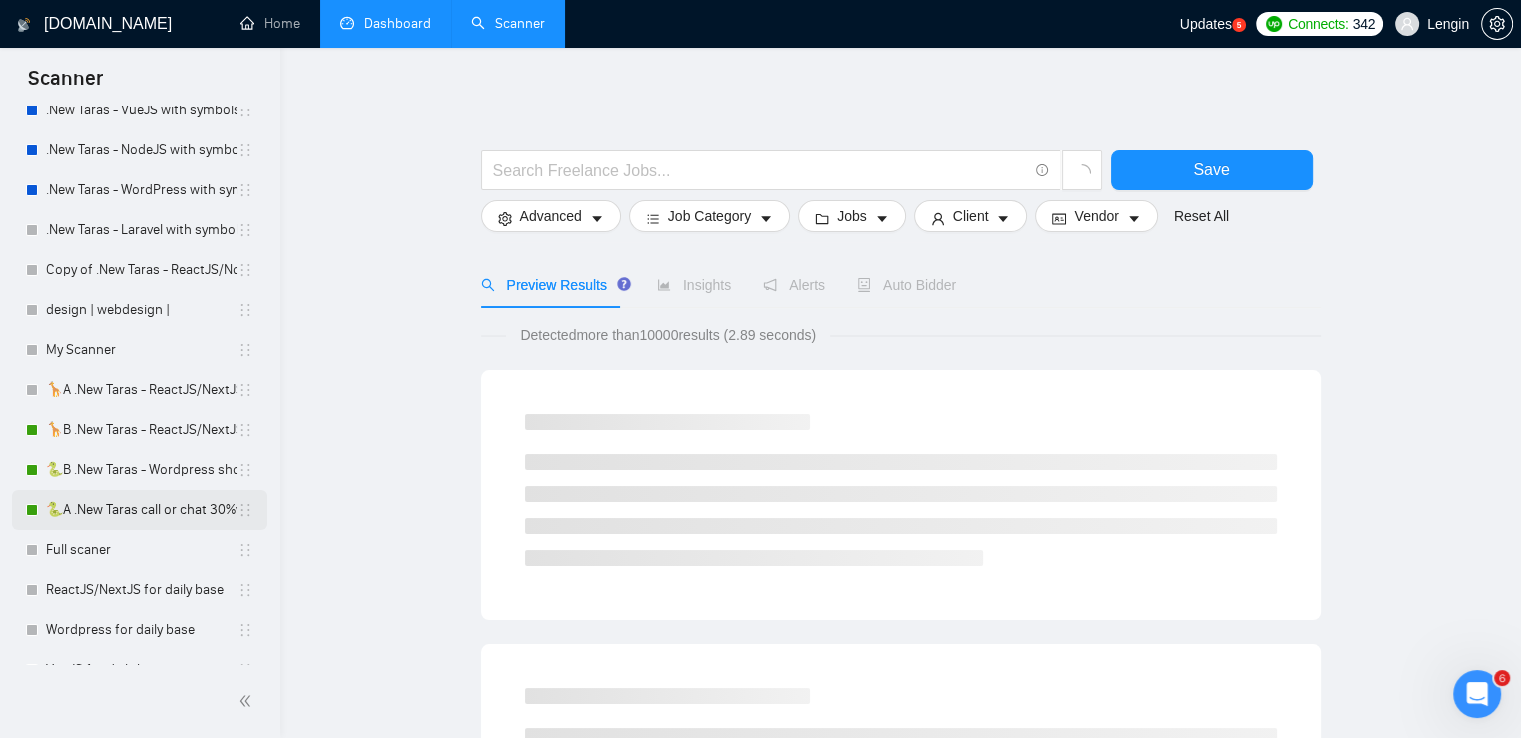 click on "🐍A .New Taras call or chat 30%view 0 reply 23/04" at bounding box center (141, 510) 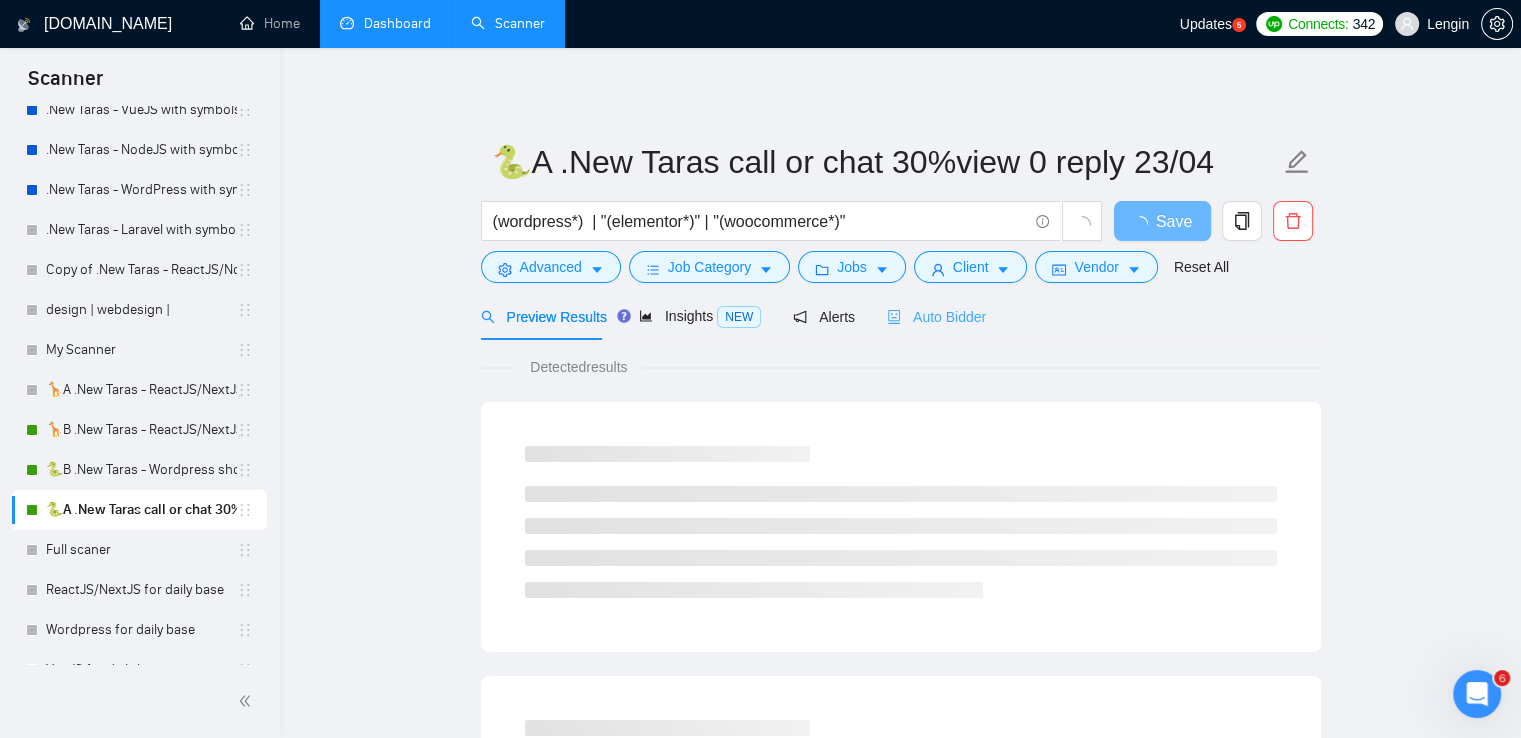 click on "Auto Bidder" at bounding box center [936, 316] 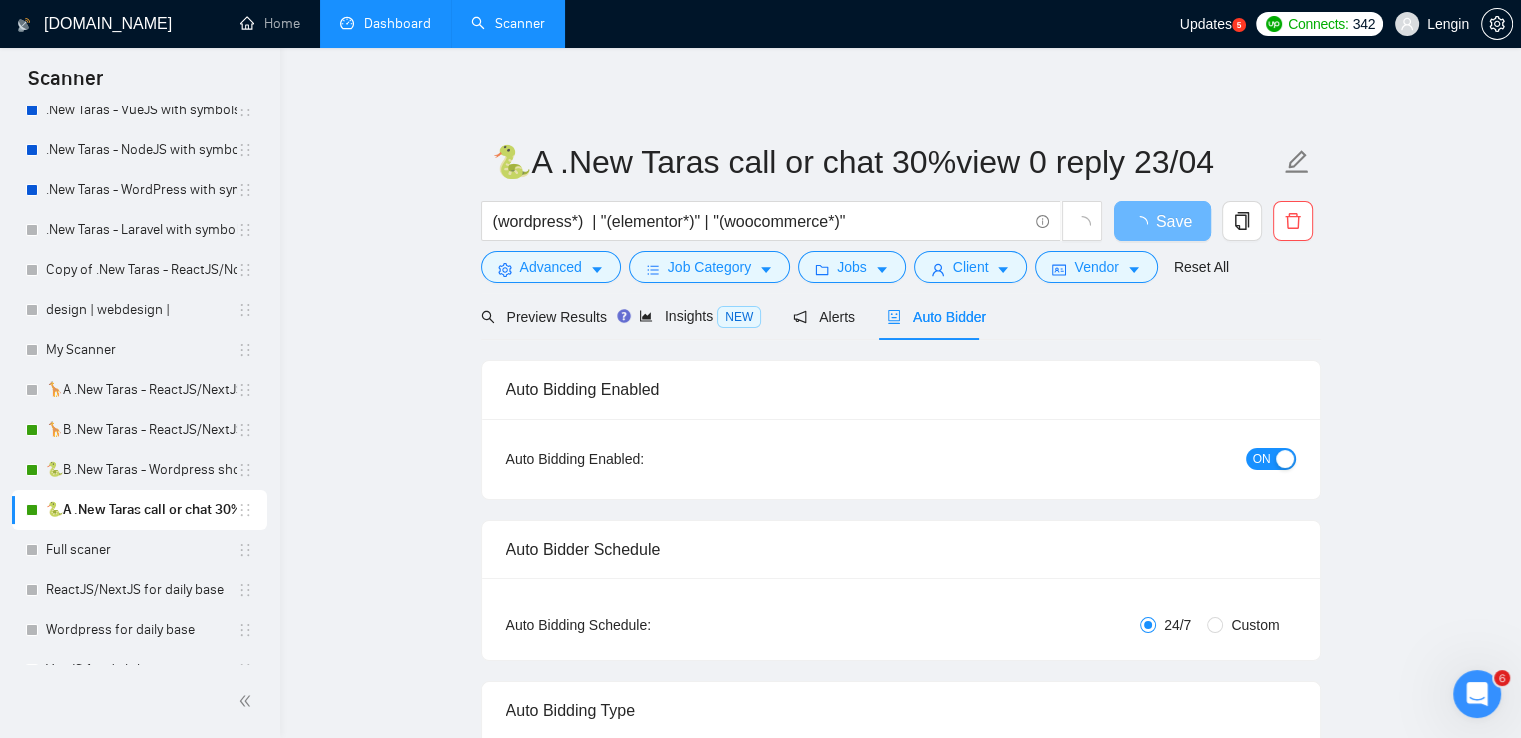 type 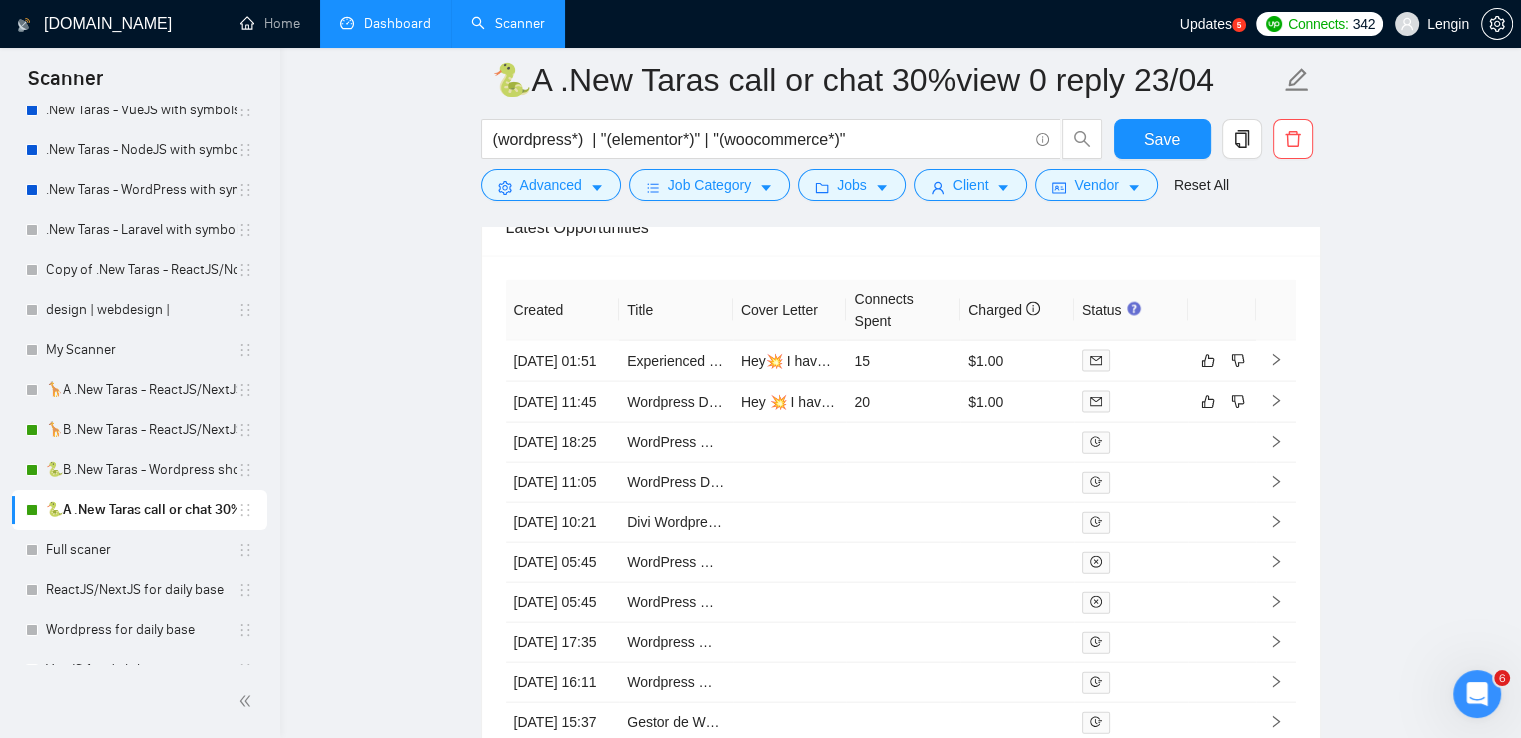 scroll, scrollTop: 4318, scrollLeft: 0, axis: vertical 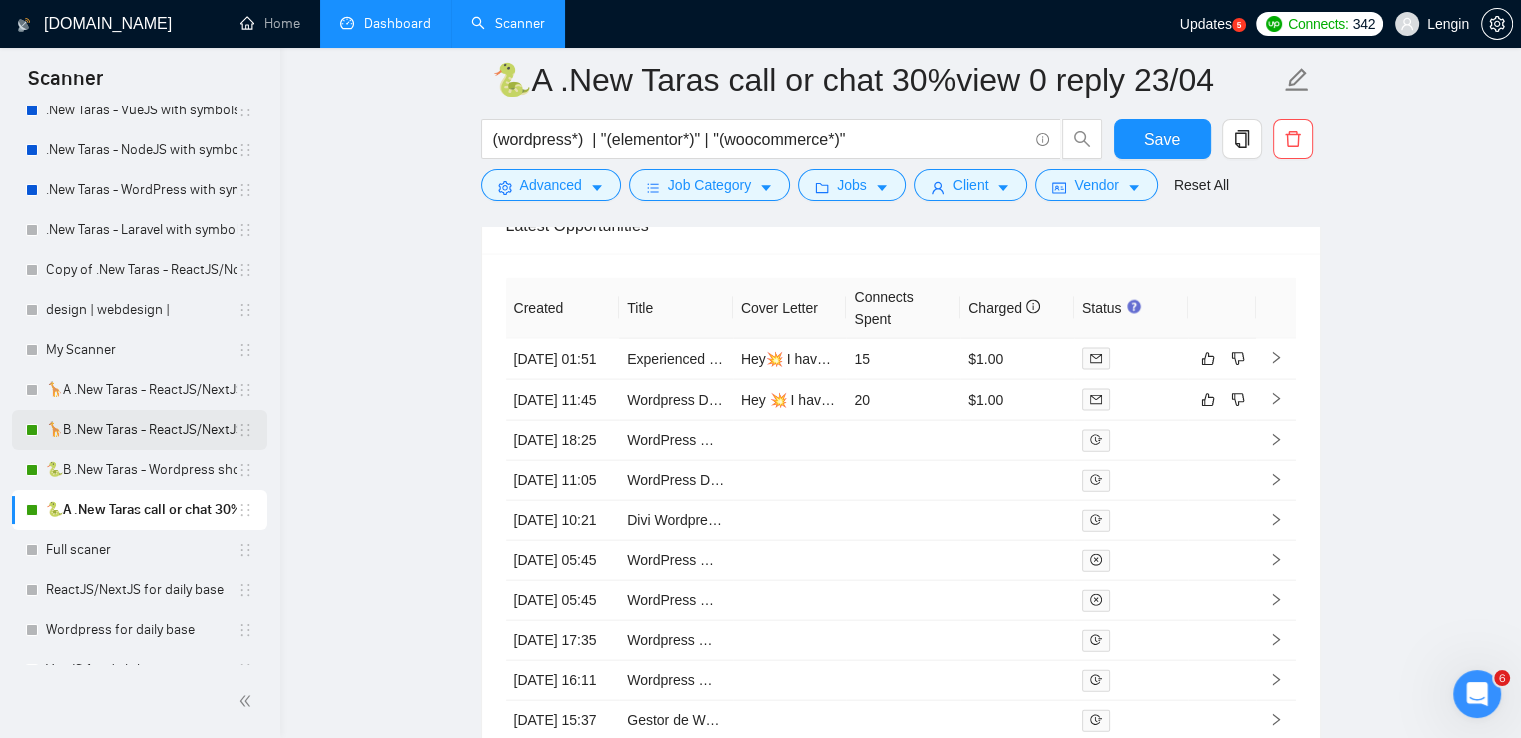click on "🦒B .New Taras - ReactJS/NextJS rel exp 23/04" at bounding box center (141, 430) 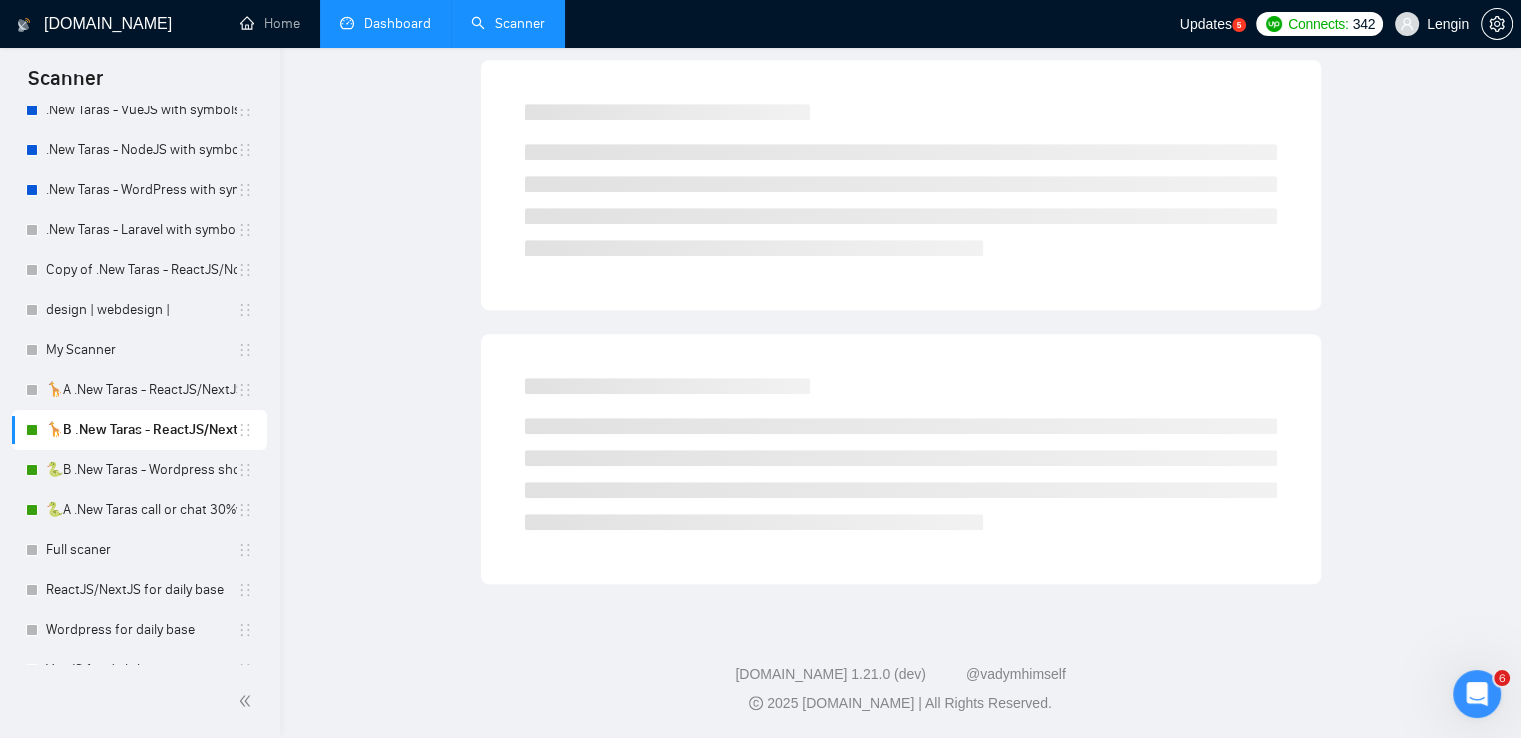 scroll, scrollTop: 0, scrollLeft: 0, axis: both 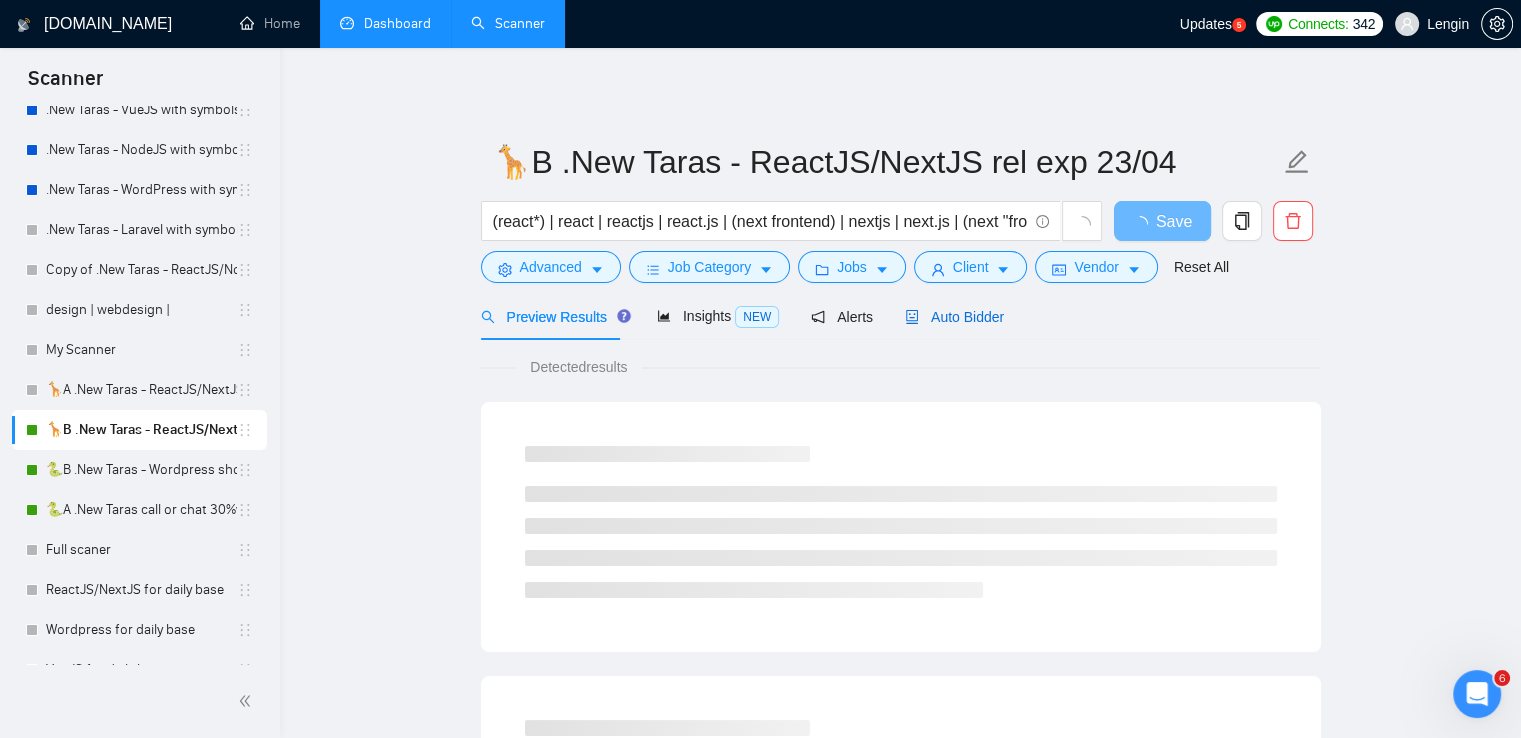 click on "Auto Bidder" at bounding box center (954, 317) 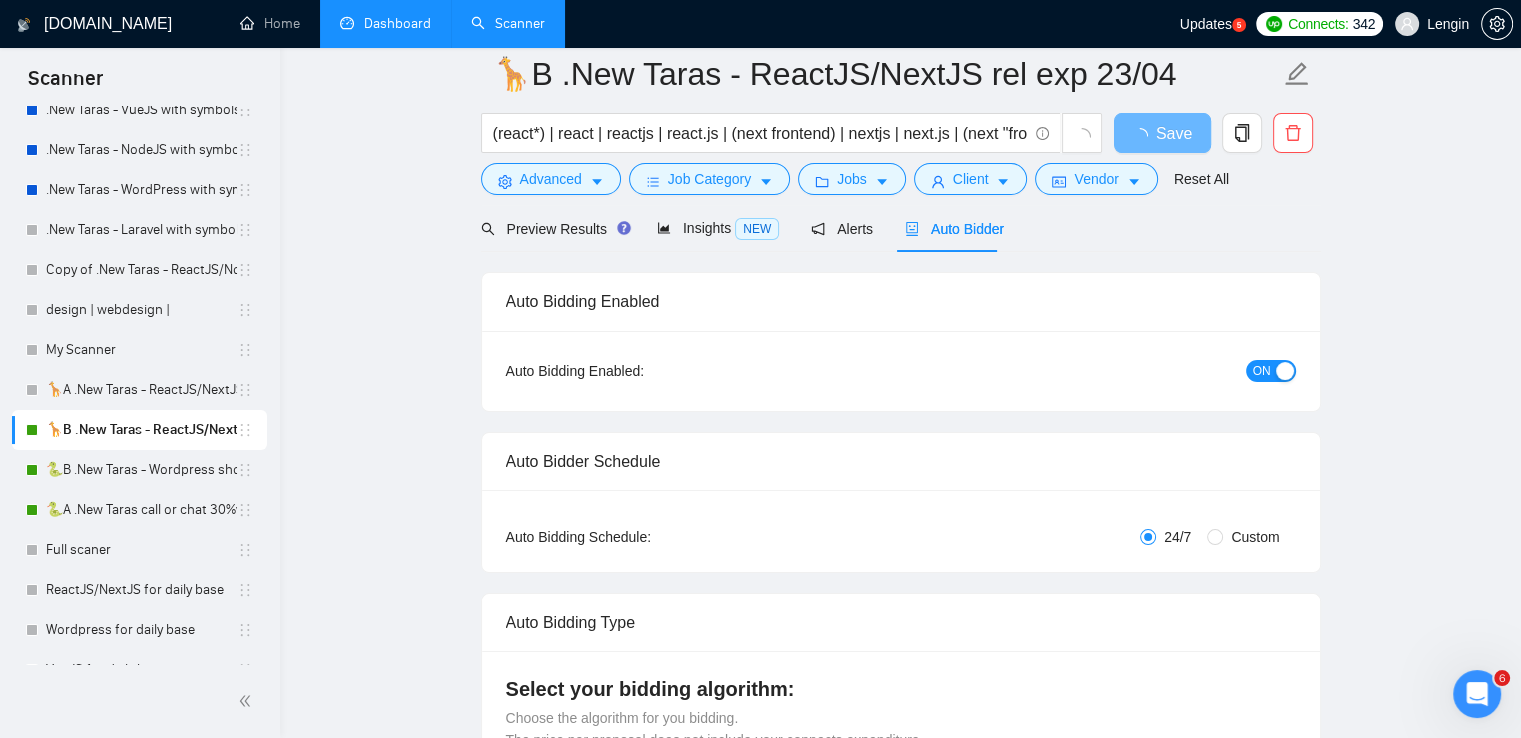 type 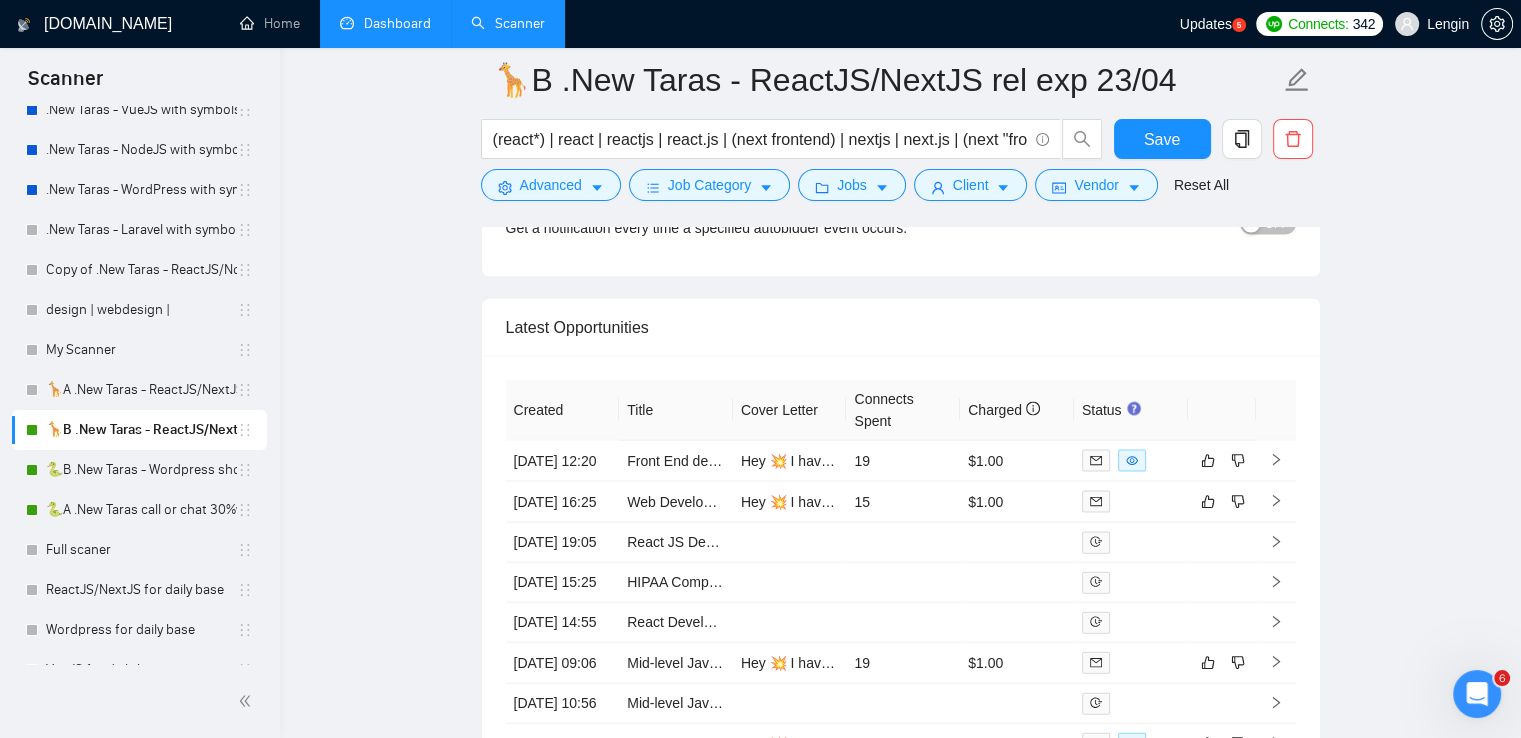 scroll, scrollTop: 4366, scrollLeft: 0, axis: vertical 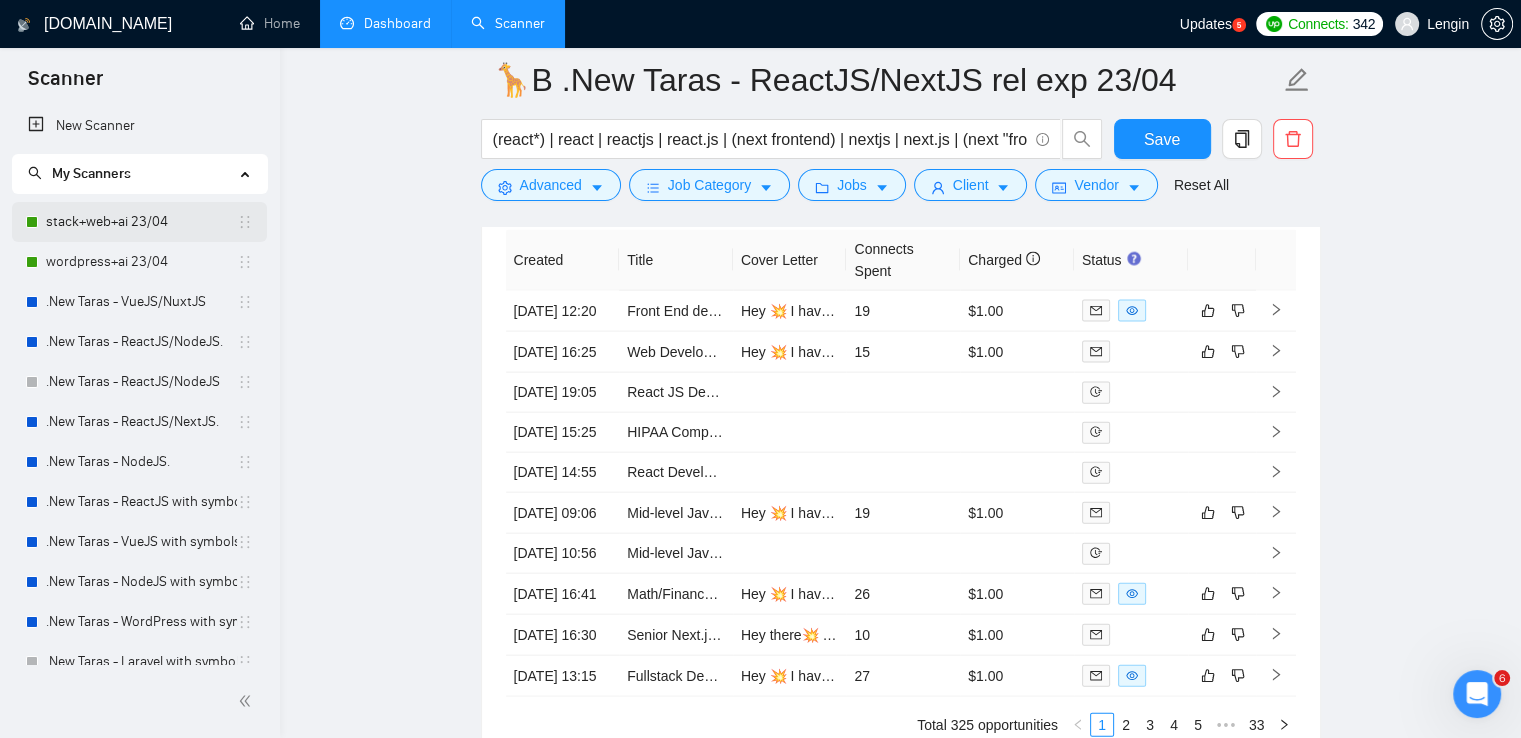 click on "stack+web+ai 23/04" at bounding box center [141, 222] 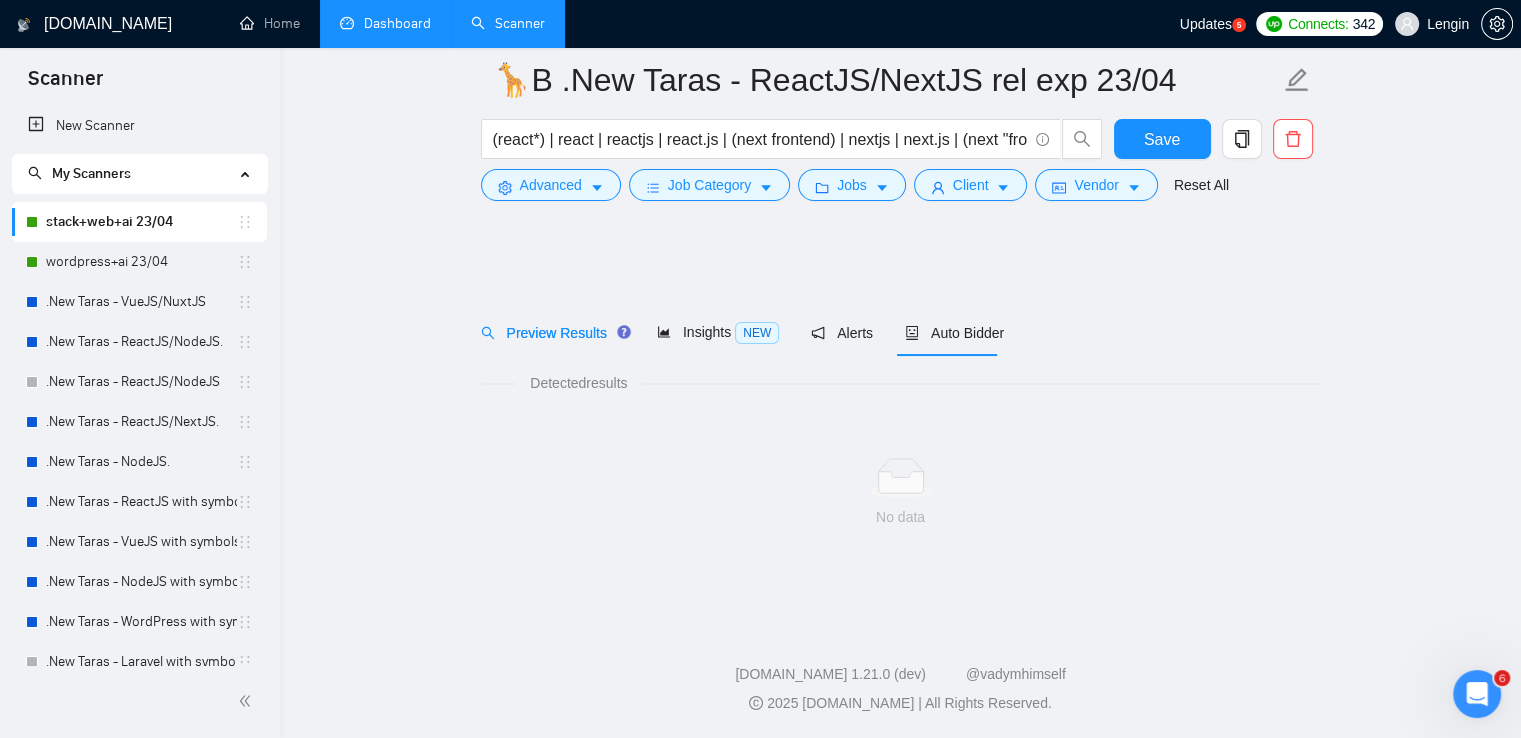 scroll, scrollTop: 0, scrollLeft: 0, axis: both 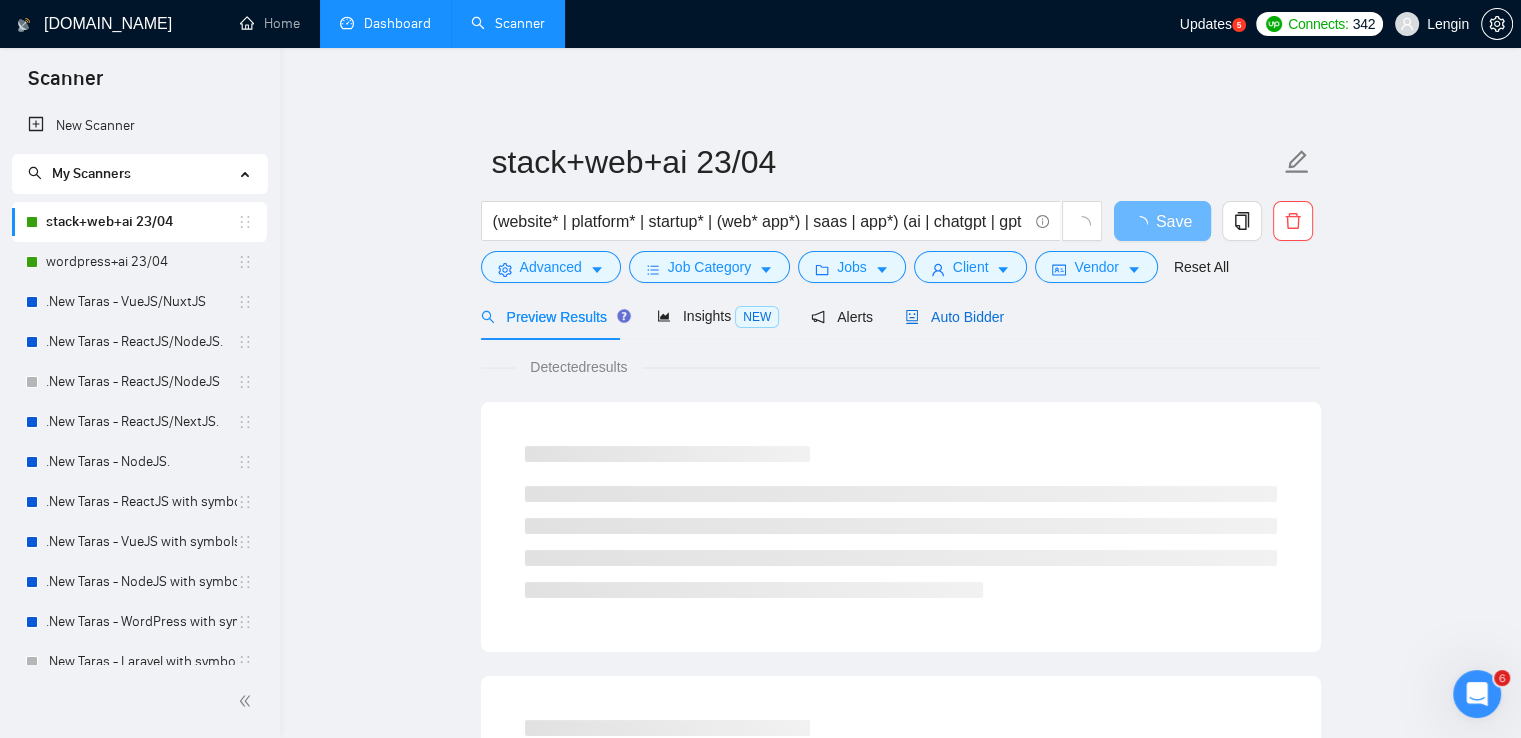 click on "Auto Bidder" at bounding box center [954, 317] 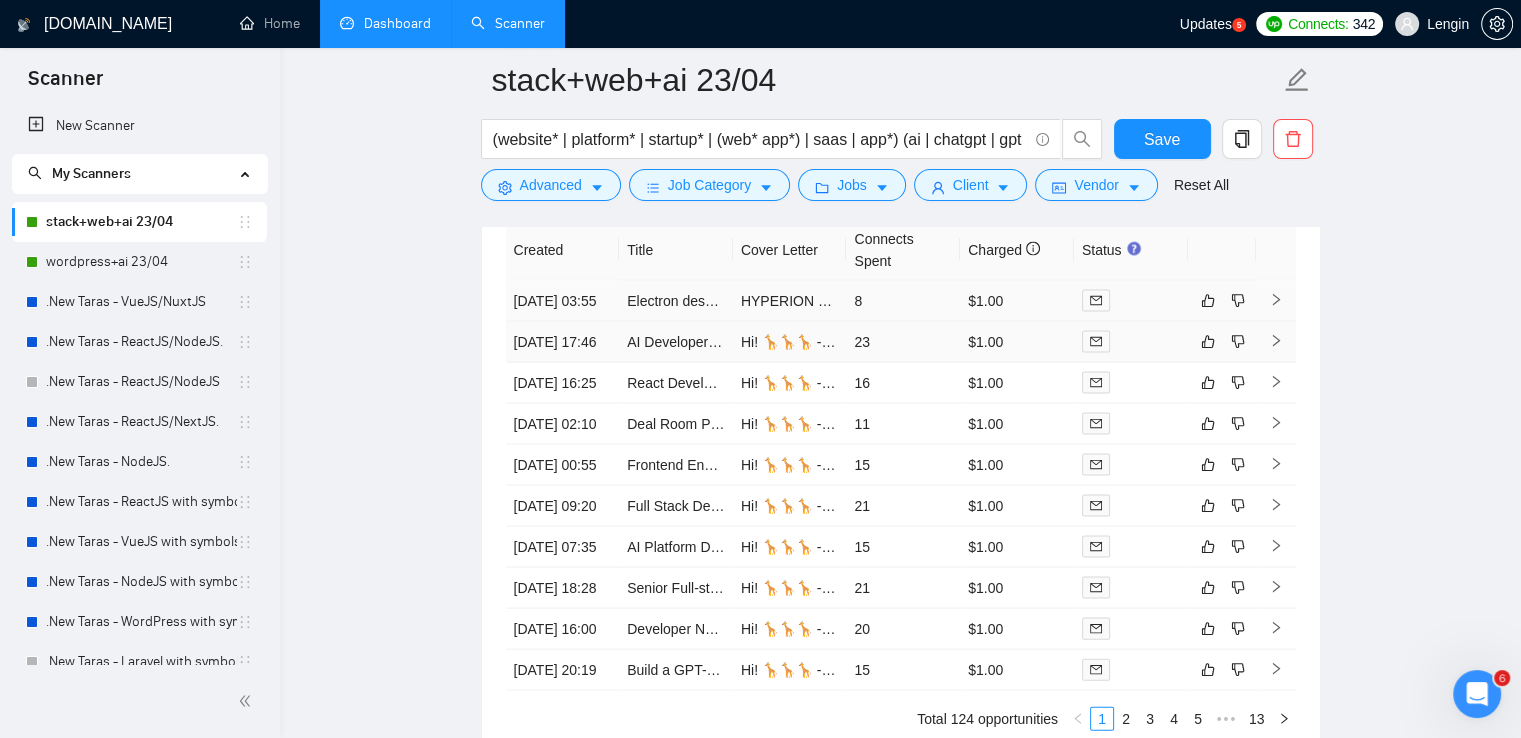 scroll, scrollTop: 4122, scrollLeft: 0, axis: vertical 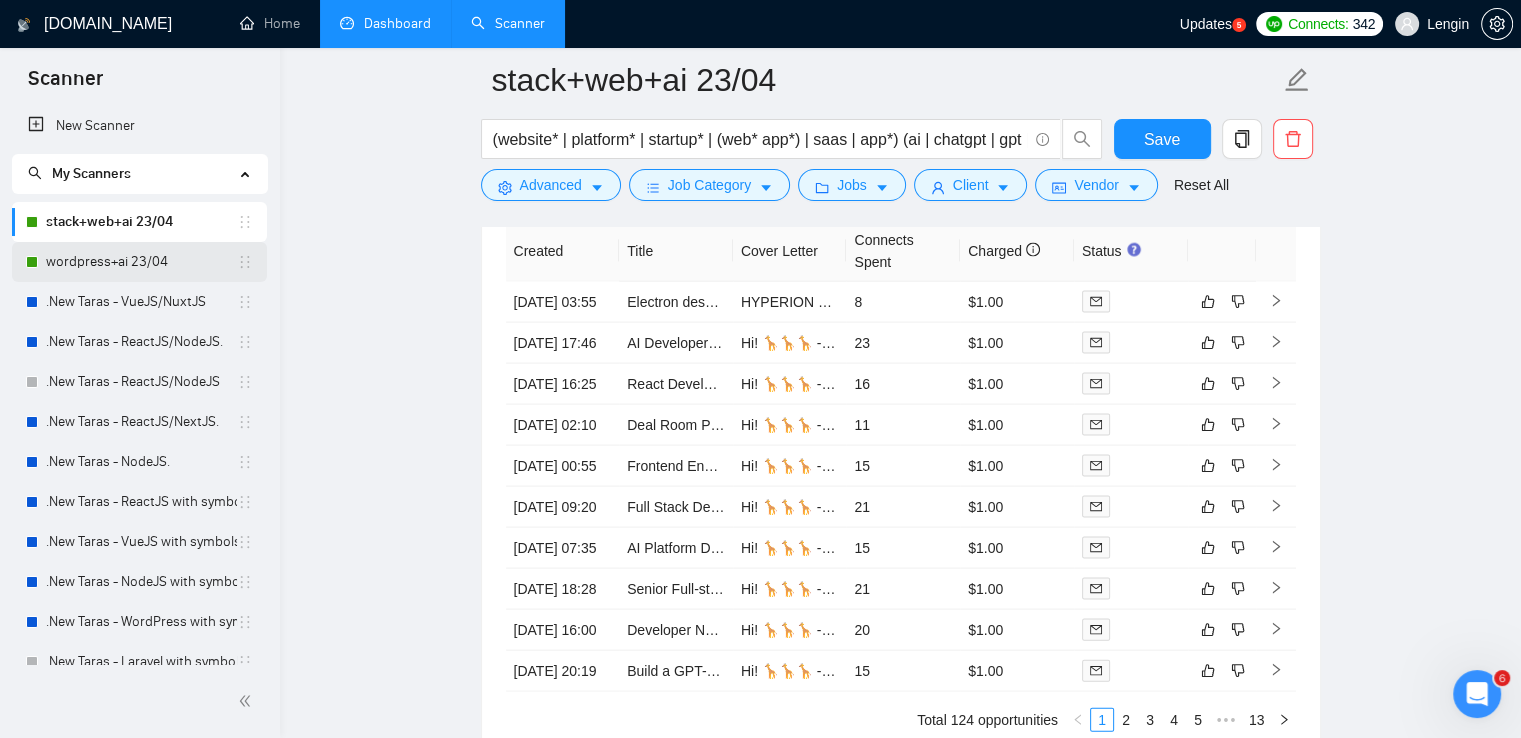 click on "wordpress+ai 23/04" at bounding box center [141, 262] 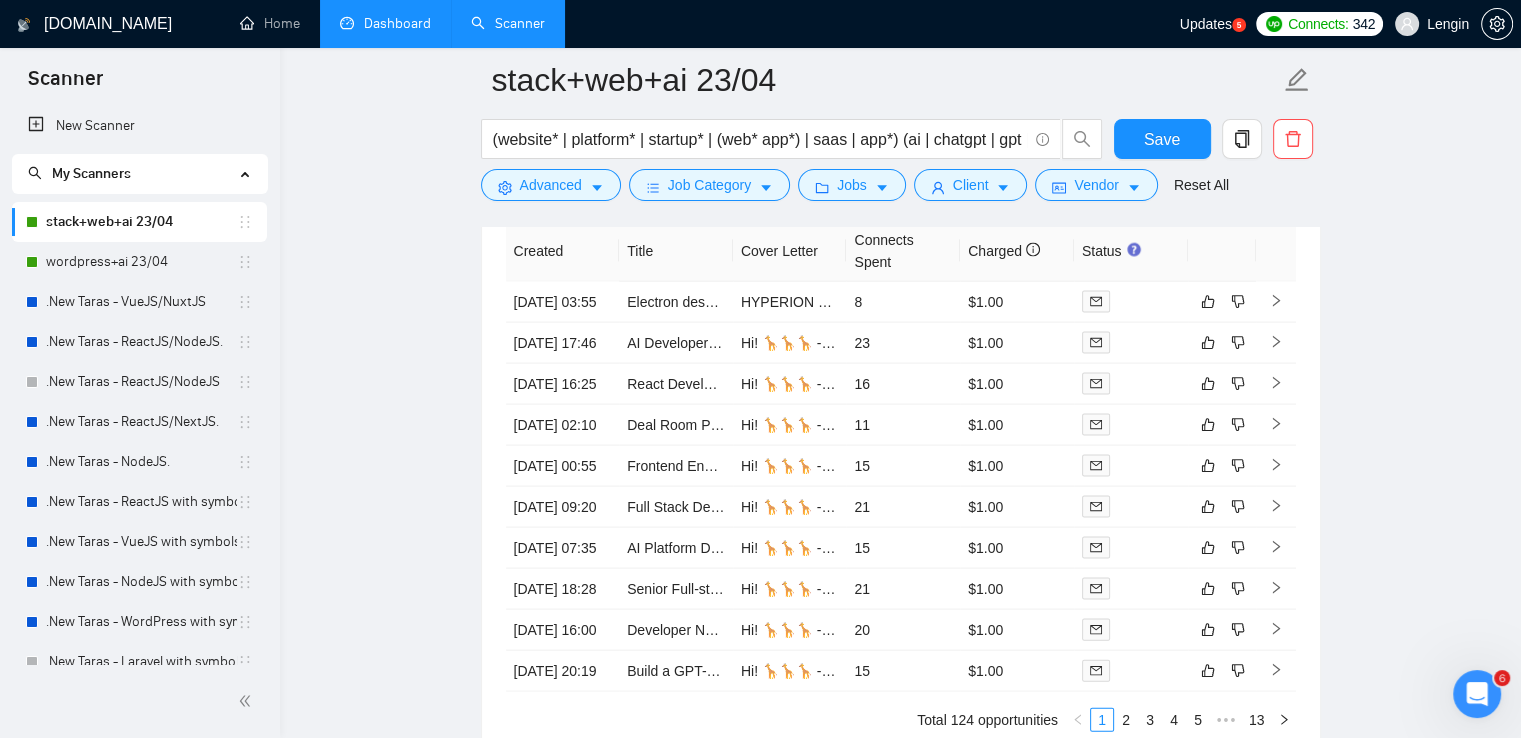 scroll, scrollTop: 0, scrollLeft: 0, axis: both 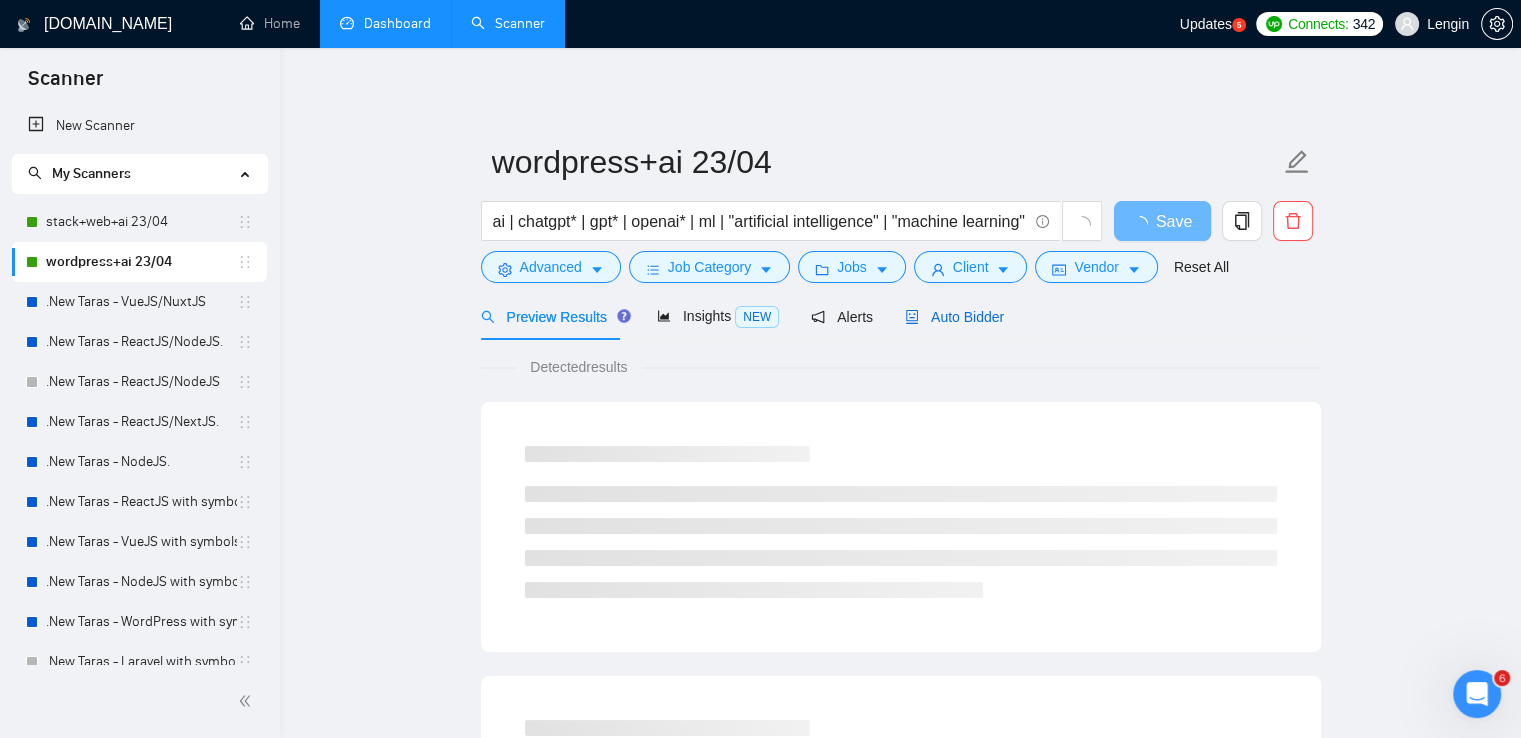 click on "Auto Bidder" at bounding box center (954, 317) 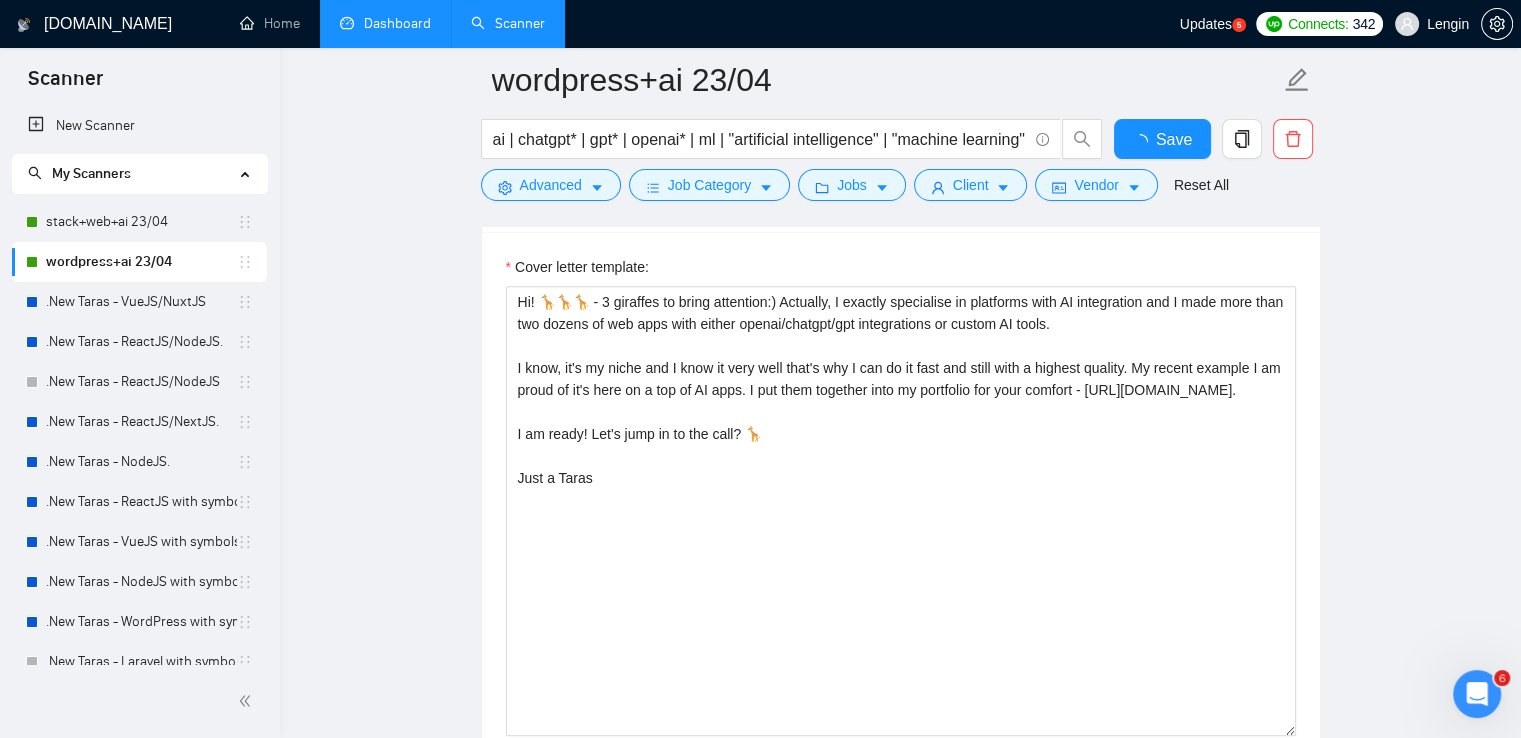 type 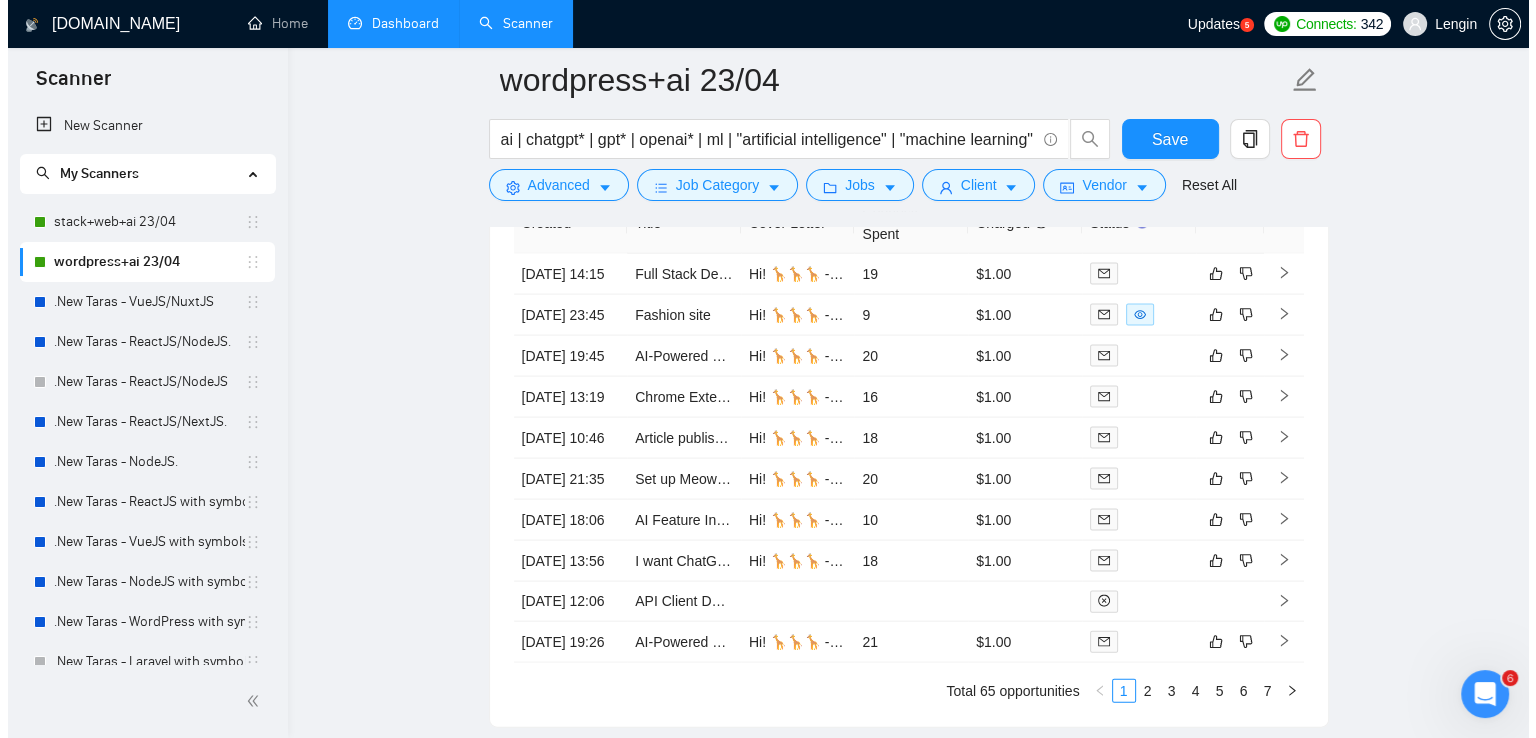 scroll, scrollTop: 4152, scrollLeft: 0, axis: vertical 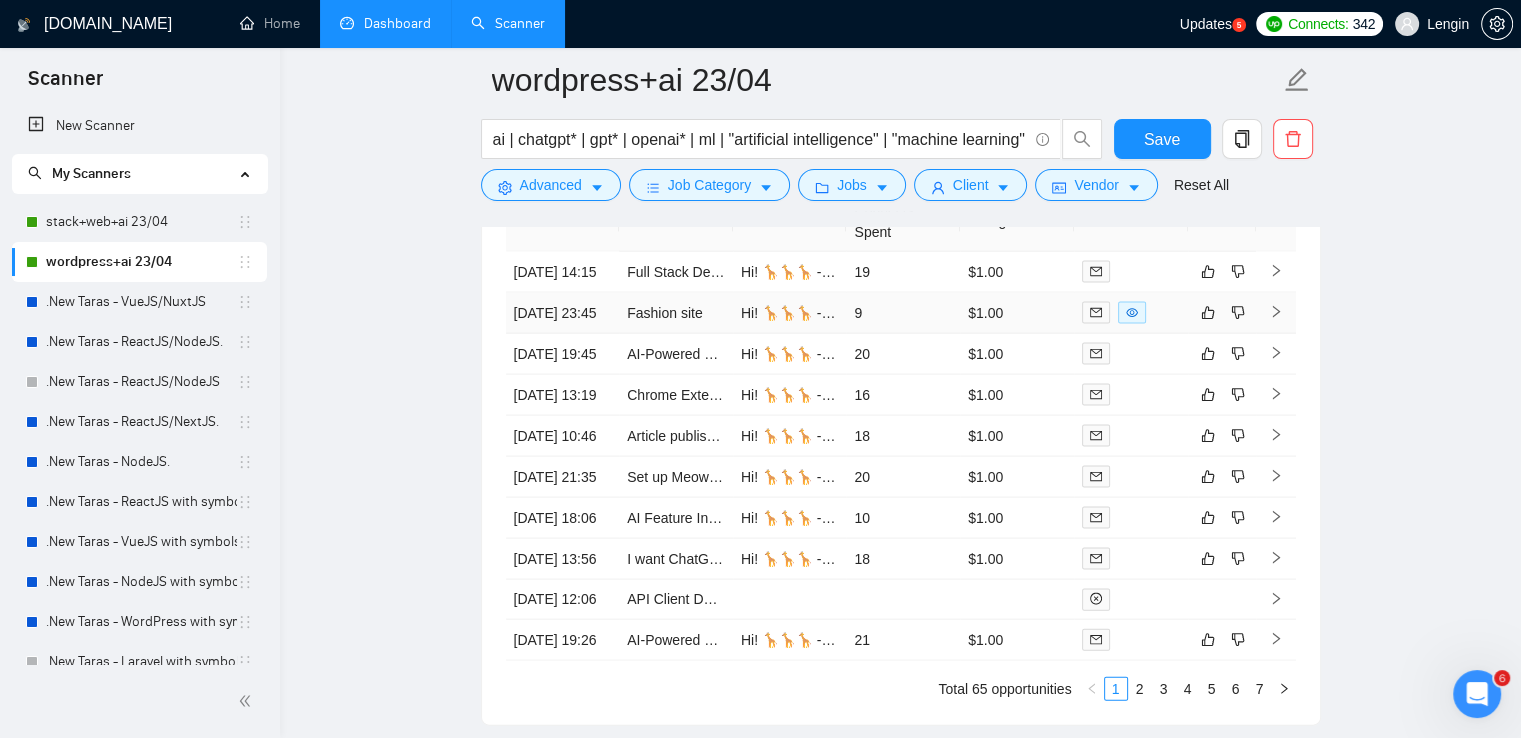 click on "Fashion site" at bounding box center (676, 313) 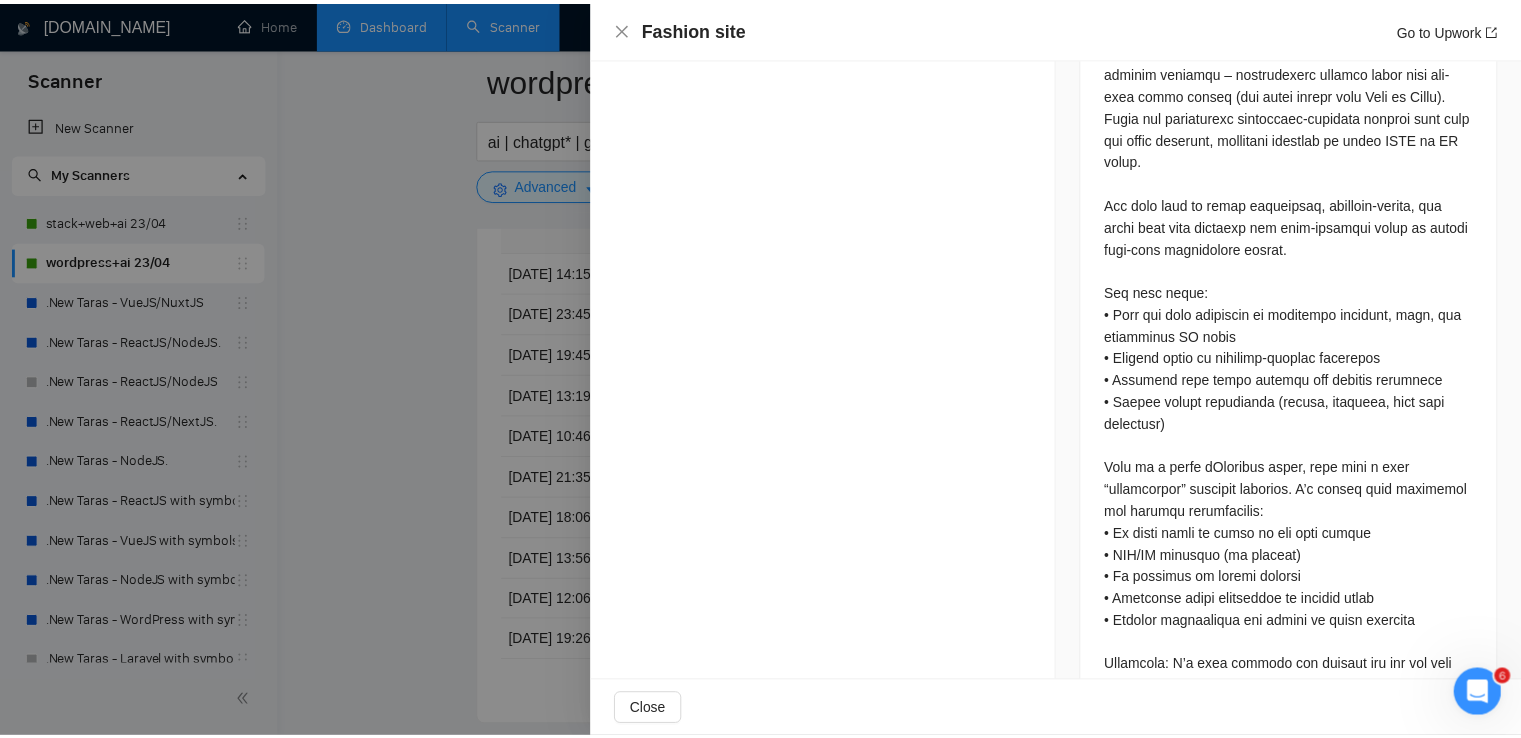 scroll, scrollTop: 1038, scrollLeft: 0, axis: vertical 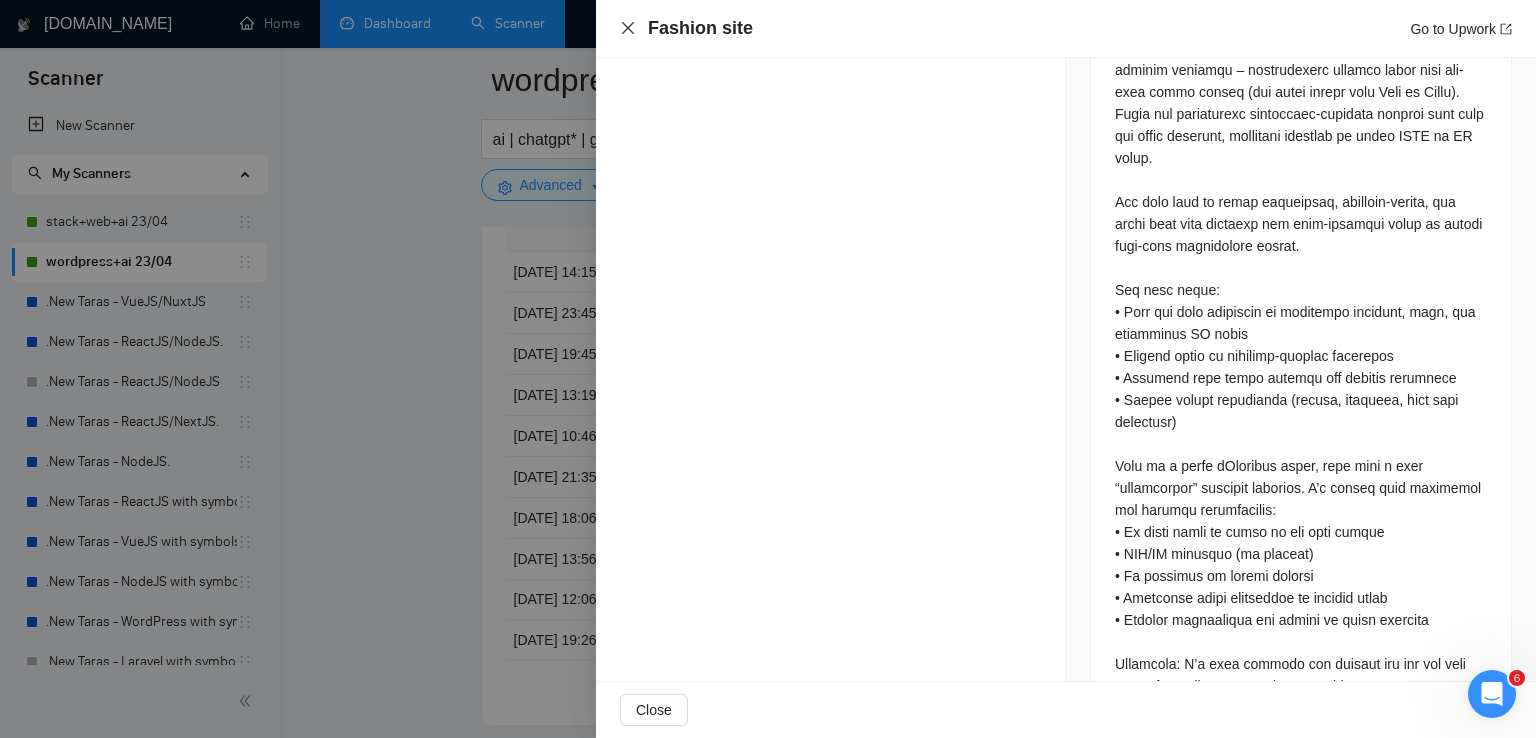 click 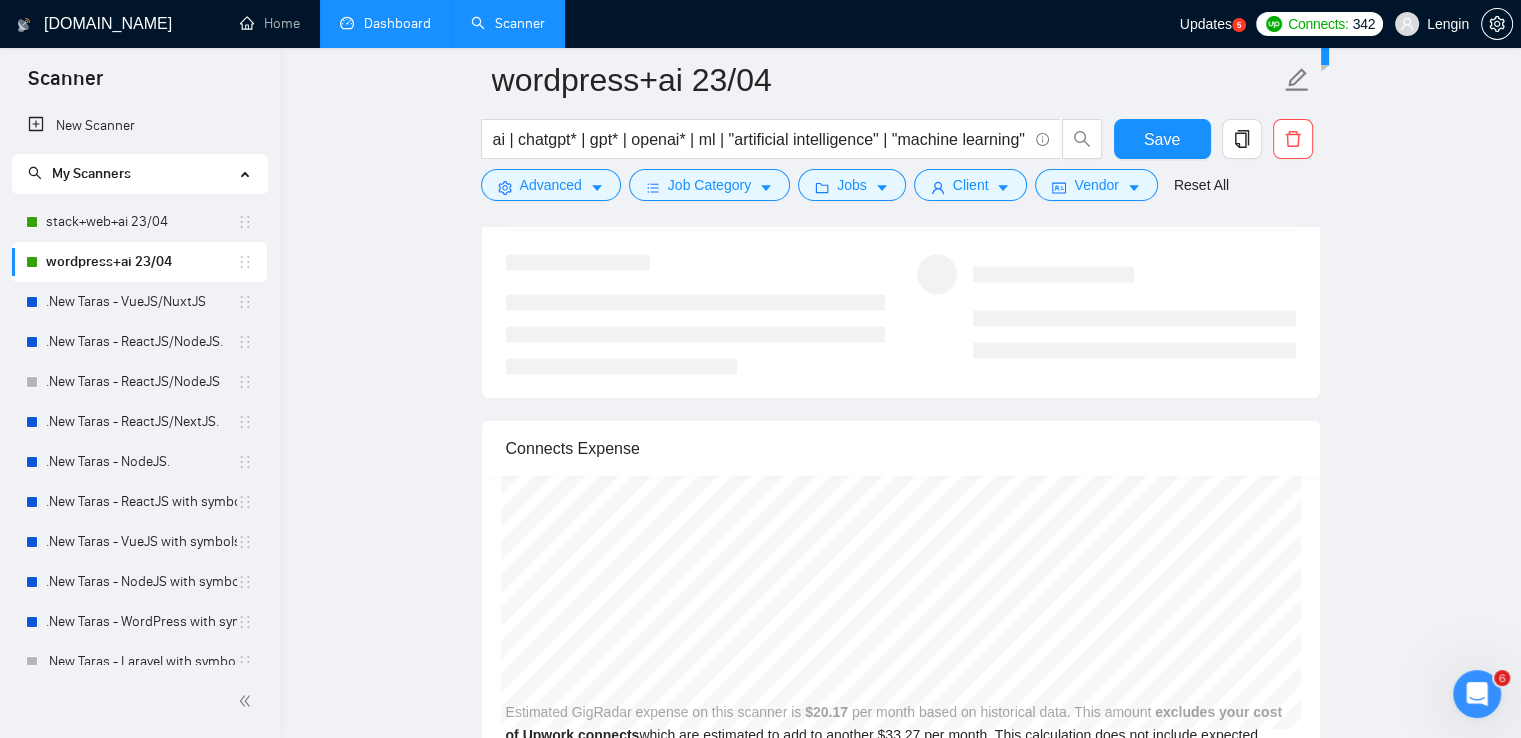 scroll, scrollTop: 3080, scrollLeft: 0, axis: vertical 